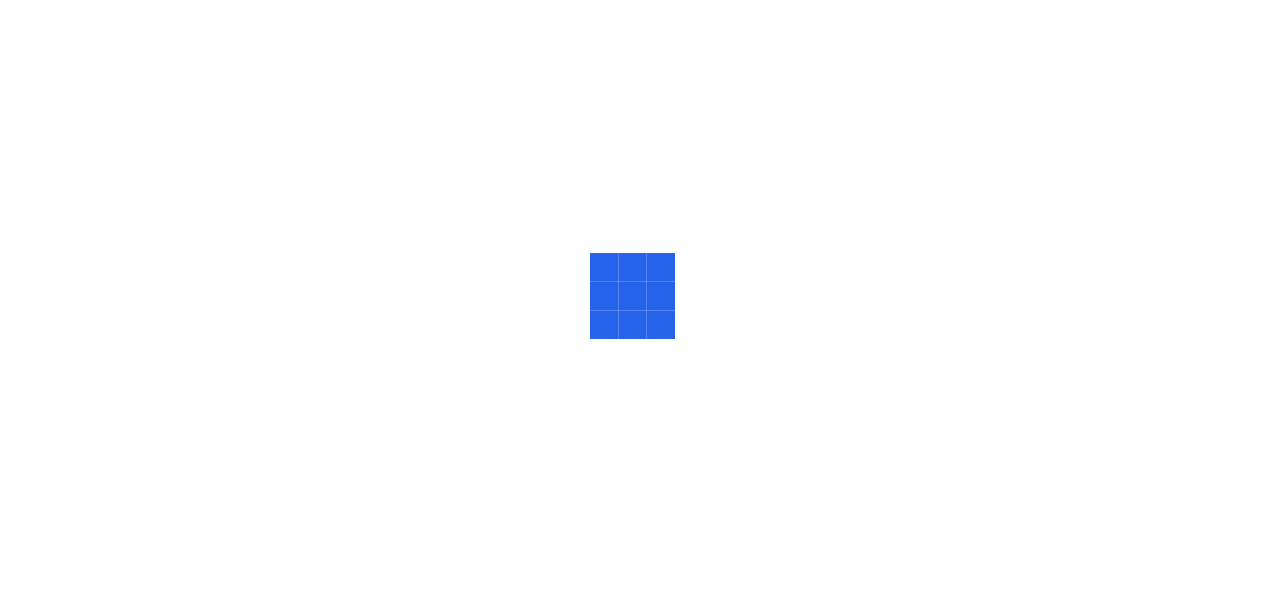 scroll, scrollTop: 0, scrollLeft: 0, axis: both 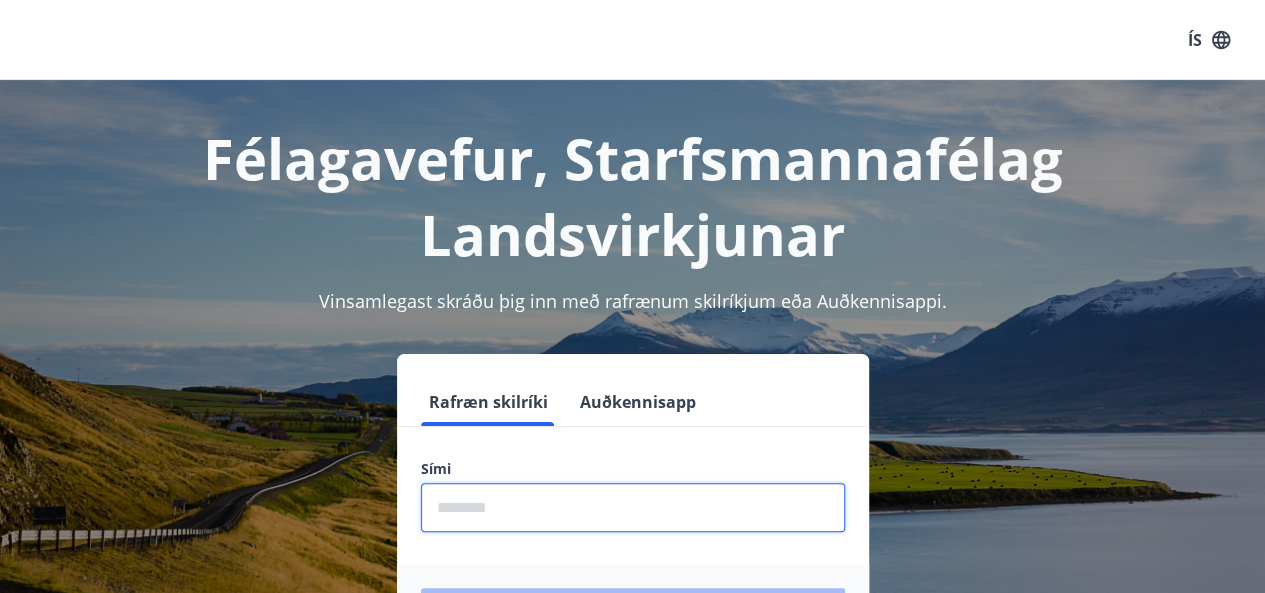 click at bounding box center (633, 507) 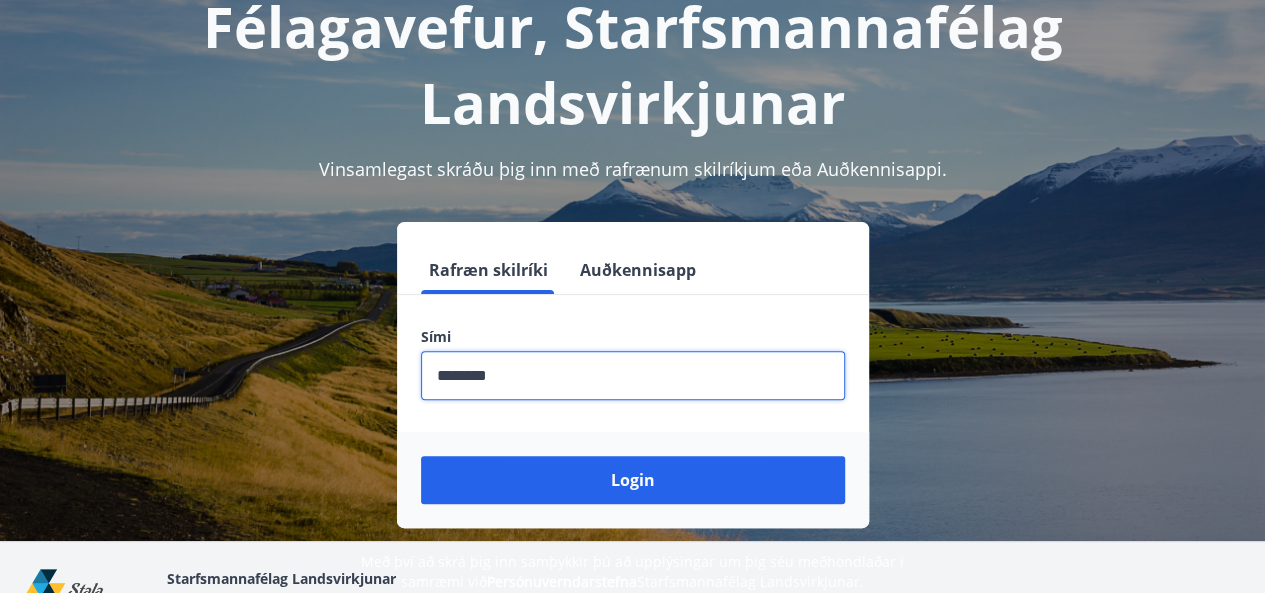 scroll, scrollTop: 137, scrollLeft: 0, axis: vertical 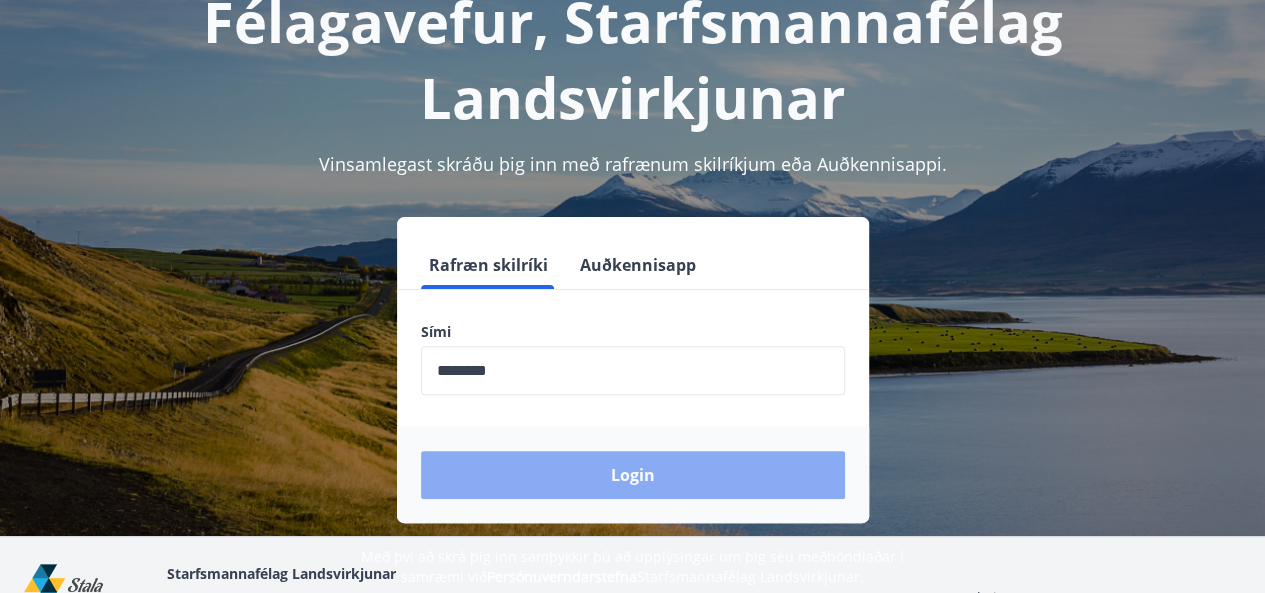 click on "Login" at bounding box center [633, 475] 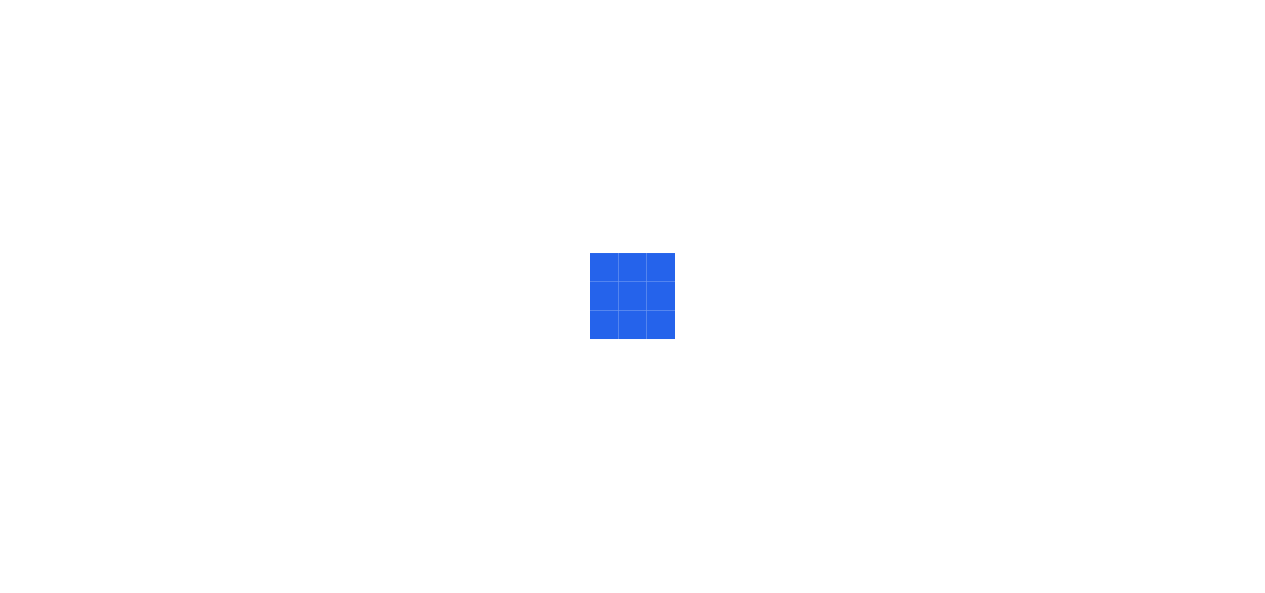 scroll, scrollTop: 0, scrollLeft: 0, axis: both 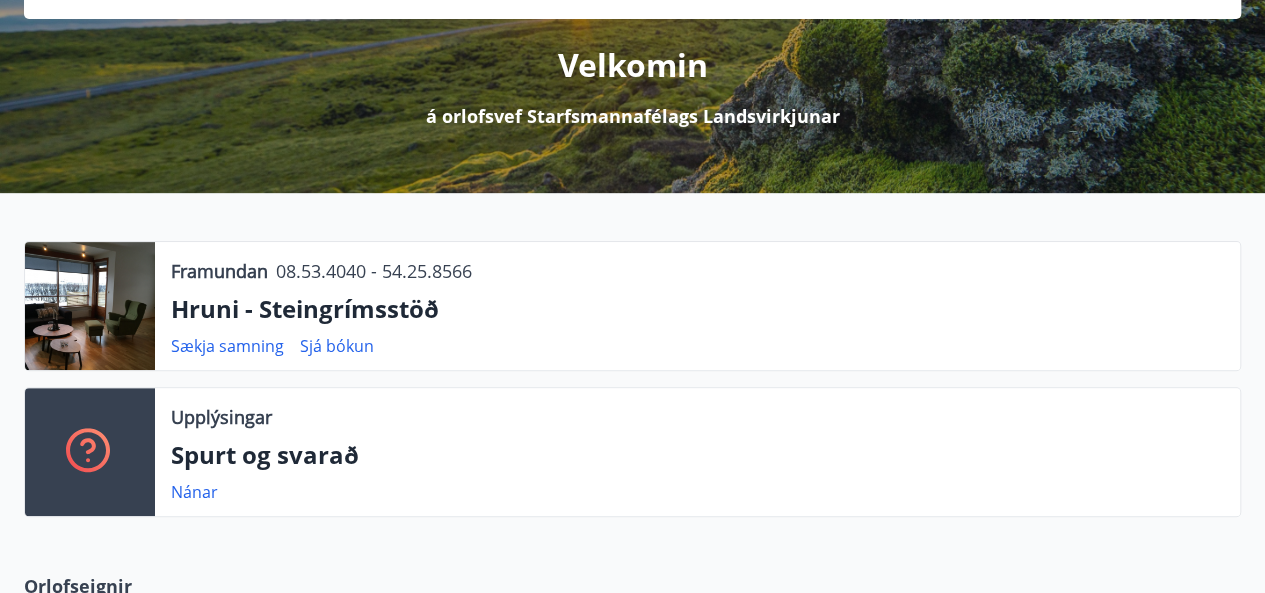 click on "Sækja samning Sjá bókun" at bounding box center [697, 346] 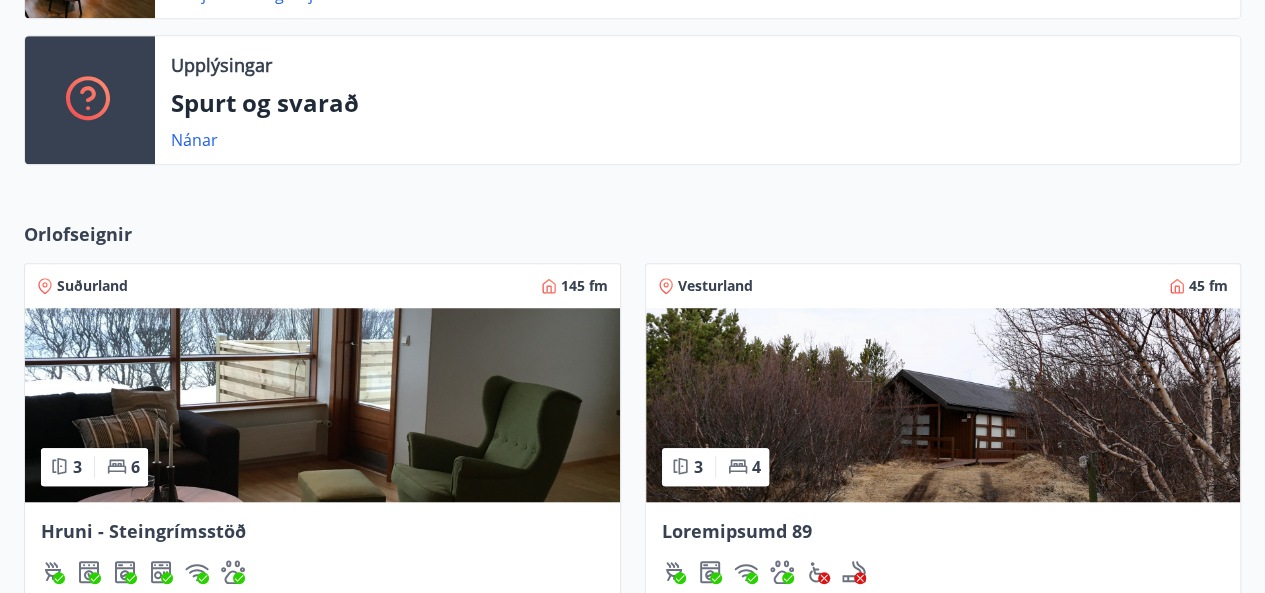 scroll, scrollTop: 693, scrollLeft: 0, axis: vertical 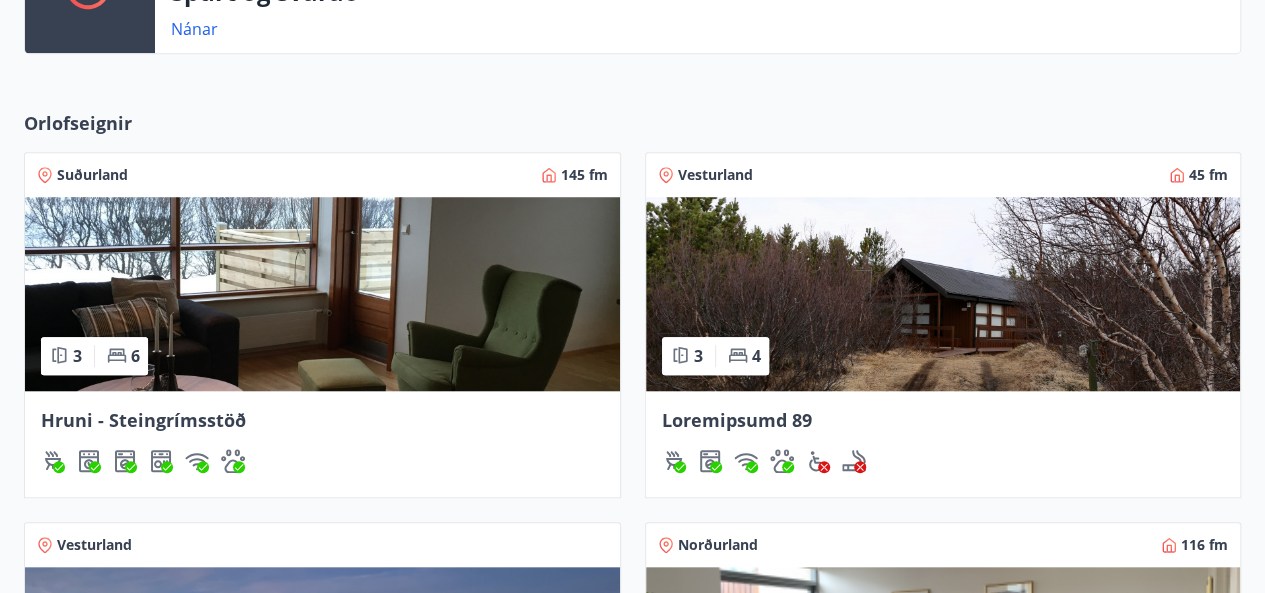 click at bounding box center [322, 294] 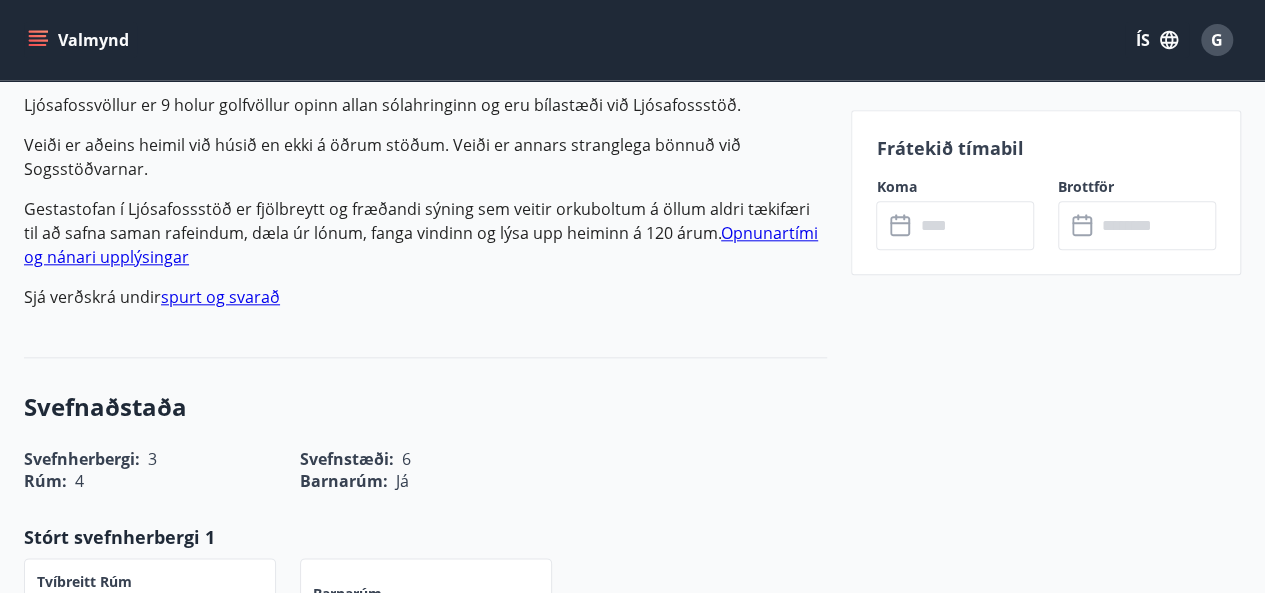 scroll, scrollTop: 945, scrollLeft: 0, axis: vertical 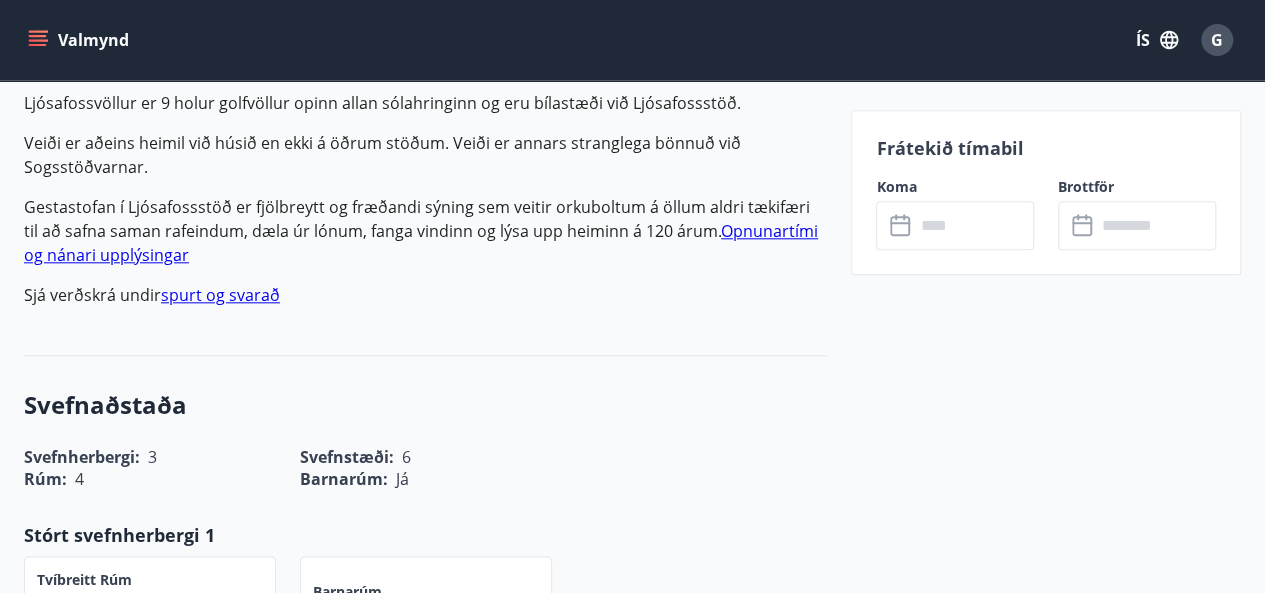 click on "Opnunartími og nánari upplýsingar" at bounding box center [421, 243] 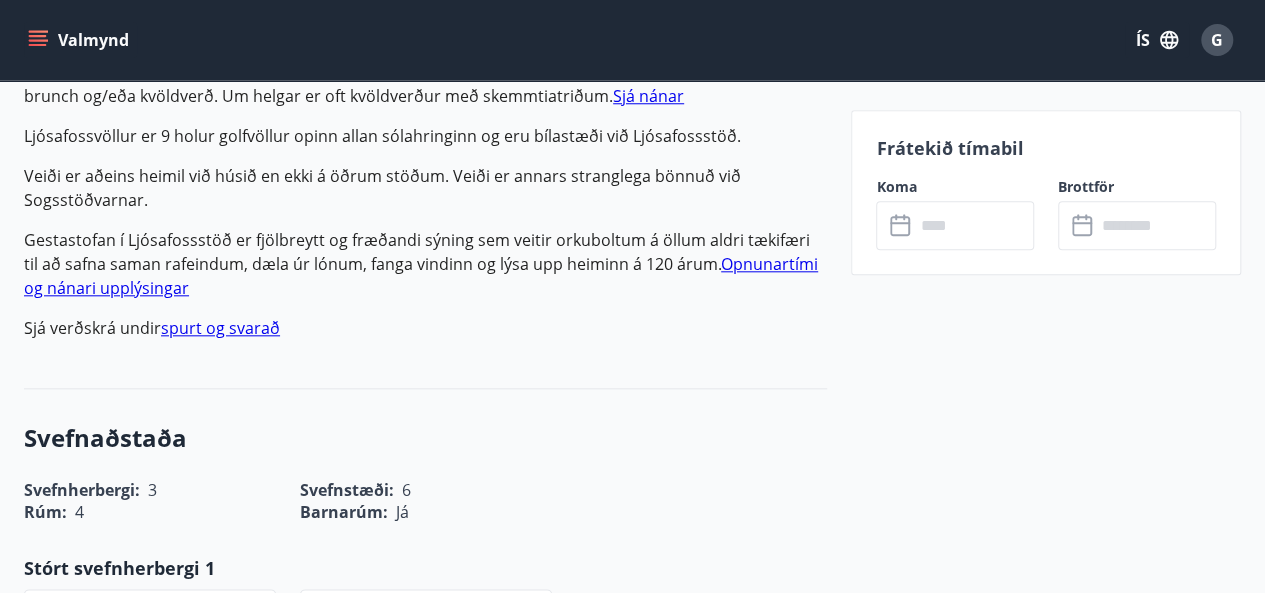 scroll, scrollTop: 911, scrollLeft: 0, axis: vertical 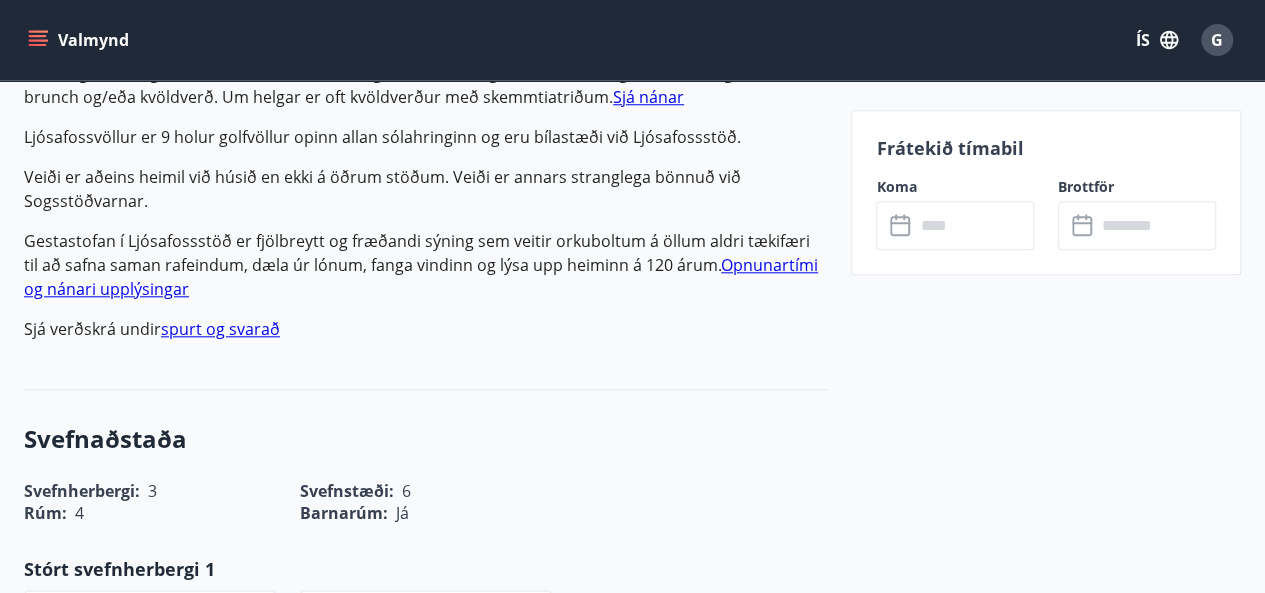 click on "spurt og svarað" at bounding box center [220, 329] 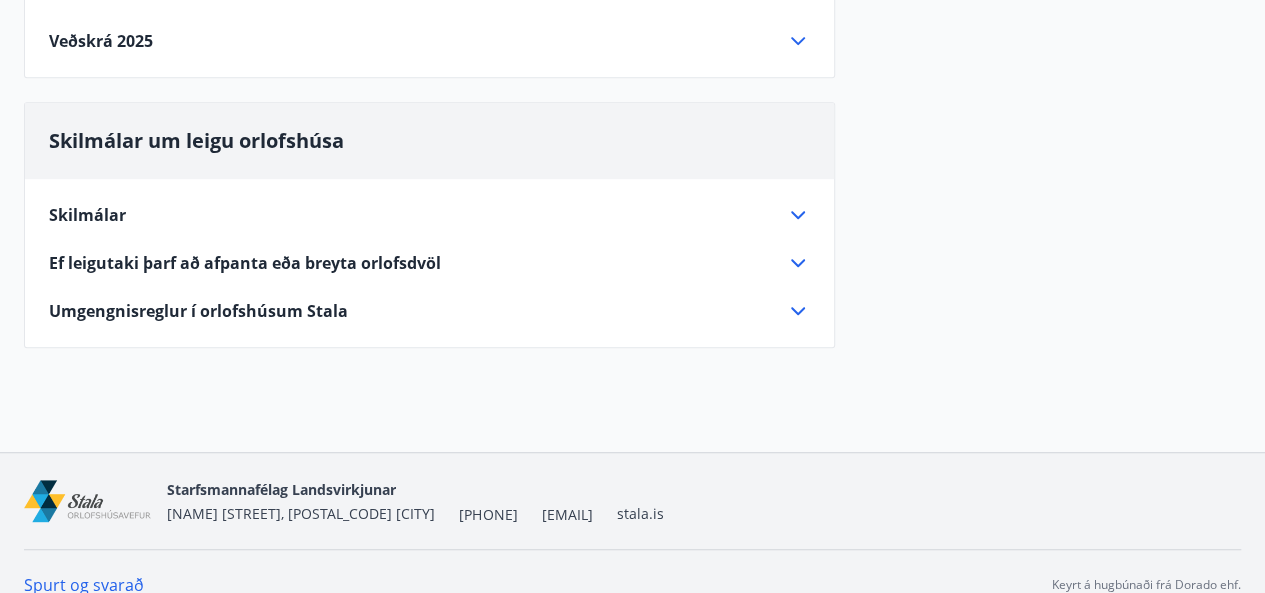 scroll, scrollTop: 492, scrollLeft: 0, axis: vertical 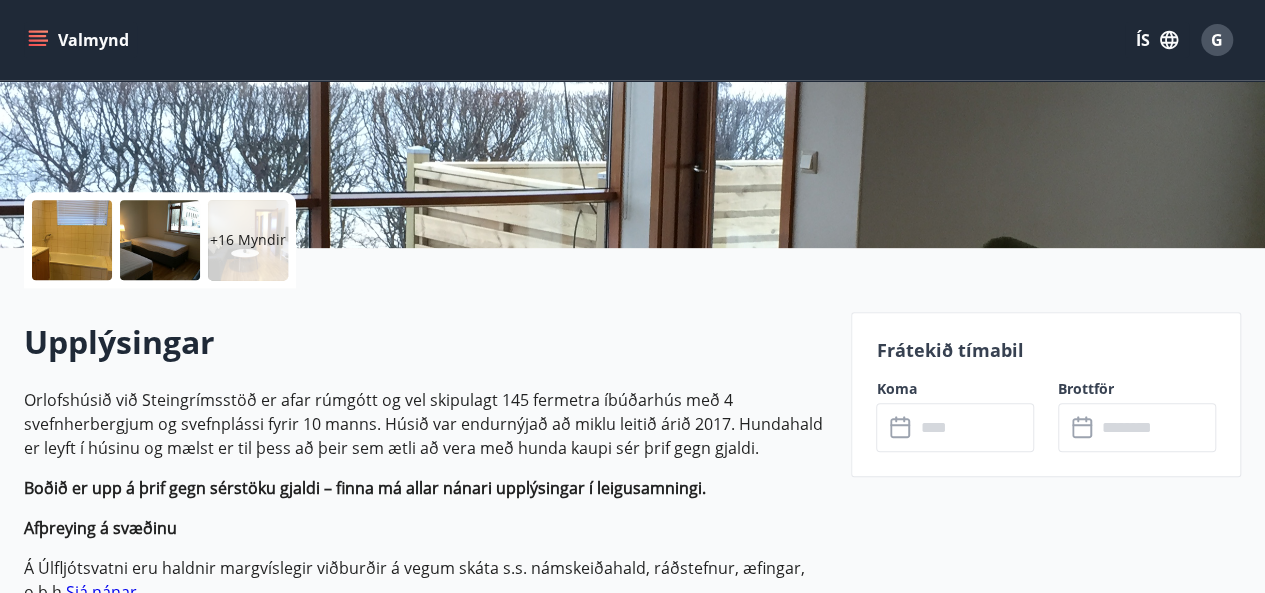 click at bounding box center [72, 240] 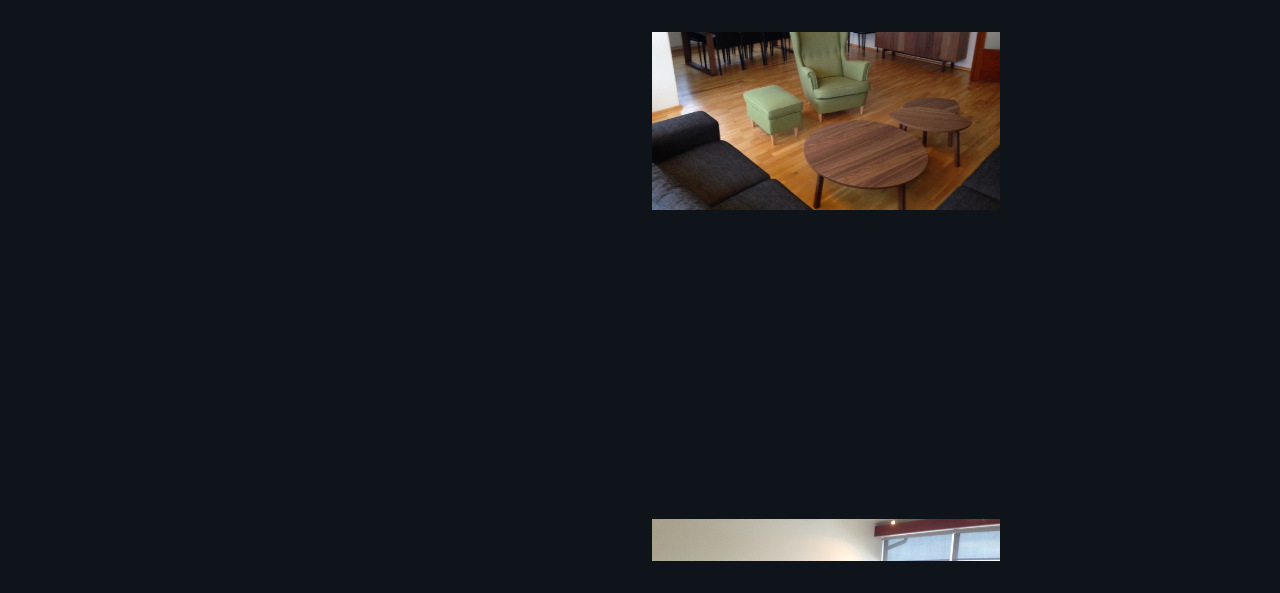 scroll, scrollTop: 3482, scrollLeft: 0, axis: vertical 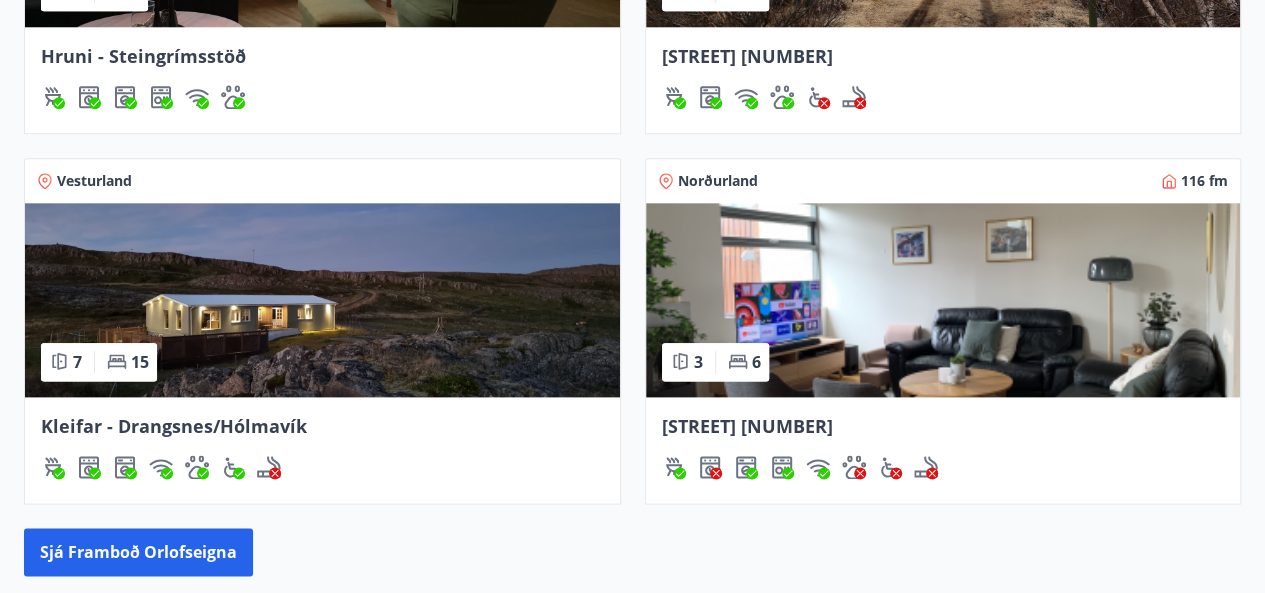 click at bounding box center [322, -70] 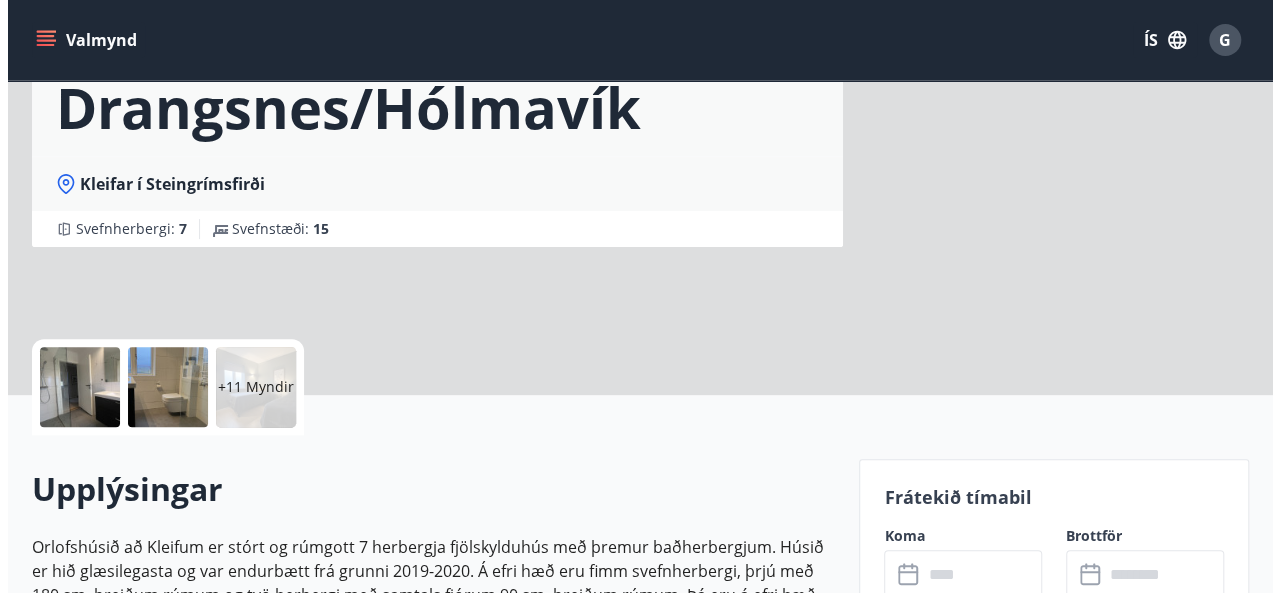 scroll, scrollTop: 219, scrollLeft: 0, axis: vertical 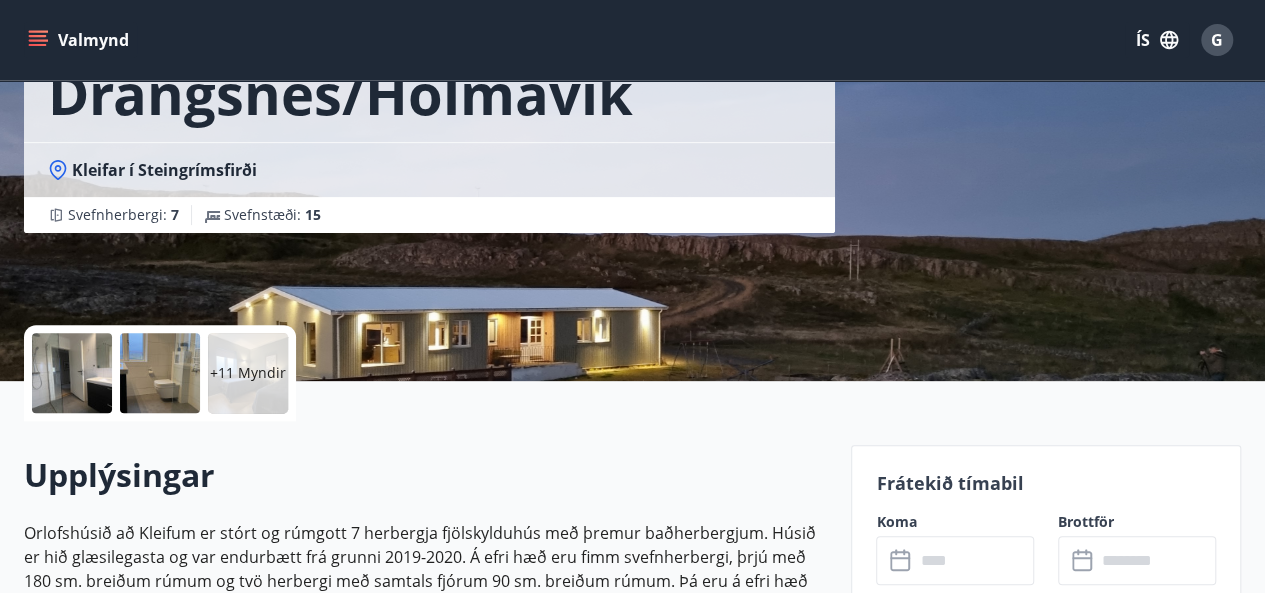 click at bounding box center [72, 373] 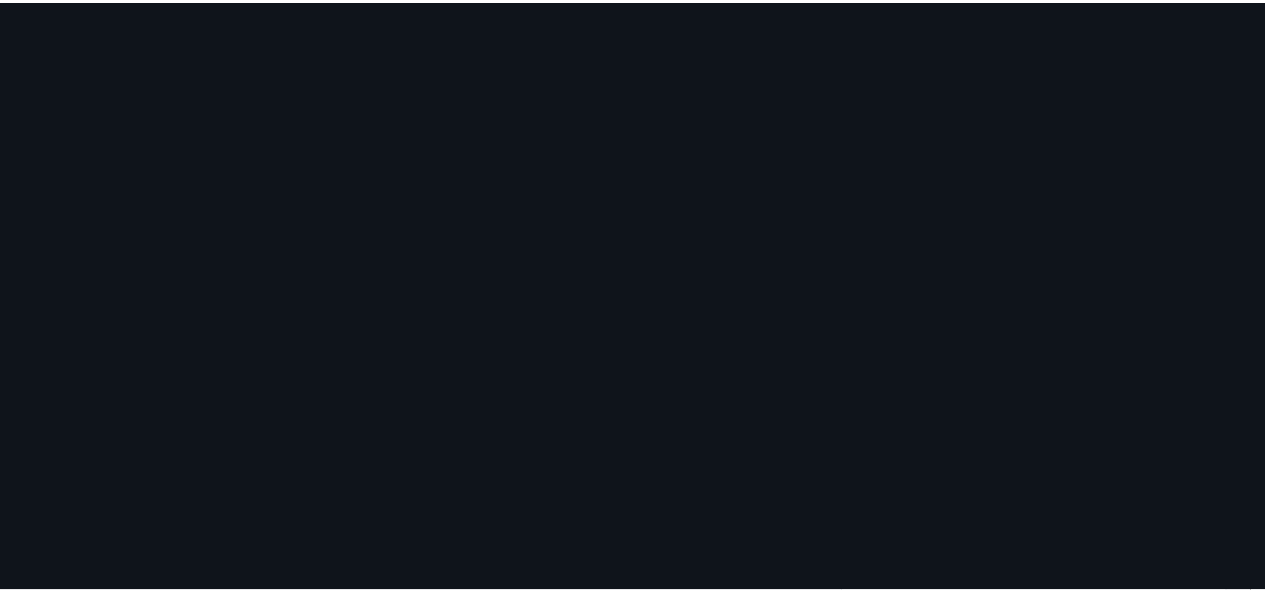 scroll, scrollTop: 0, scrollLeft: 0, axis: both 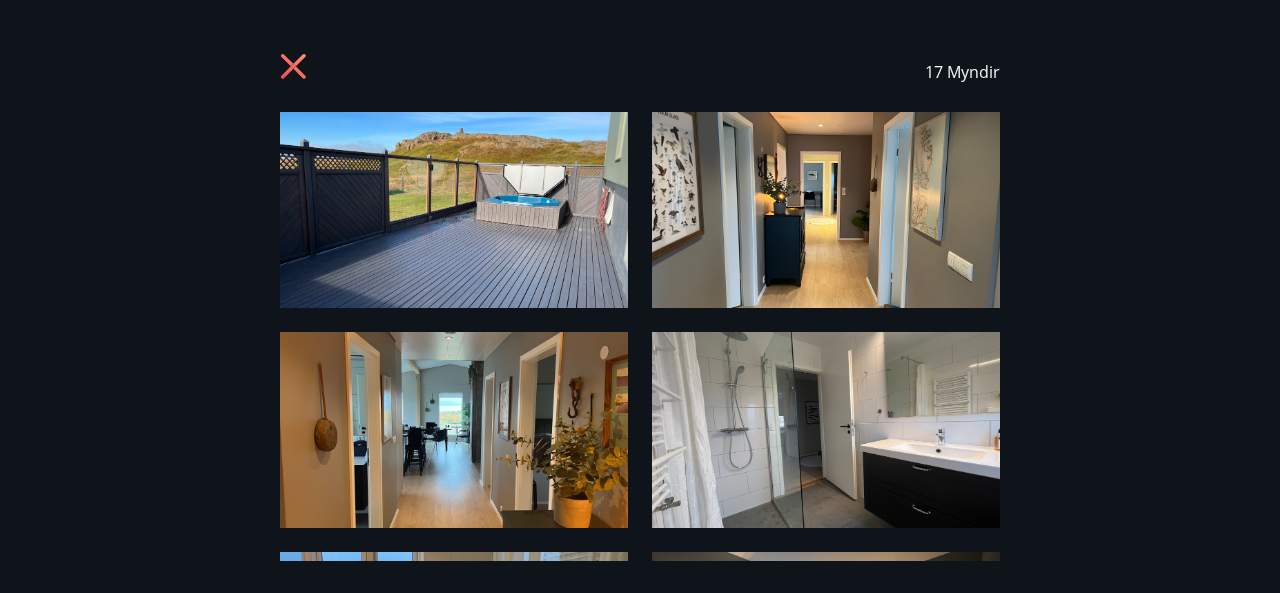 click at bounding box center (296, 69) 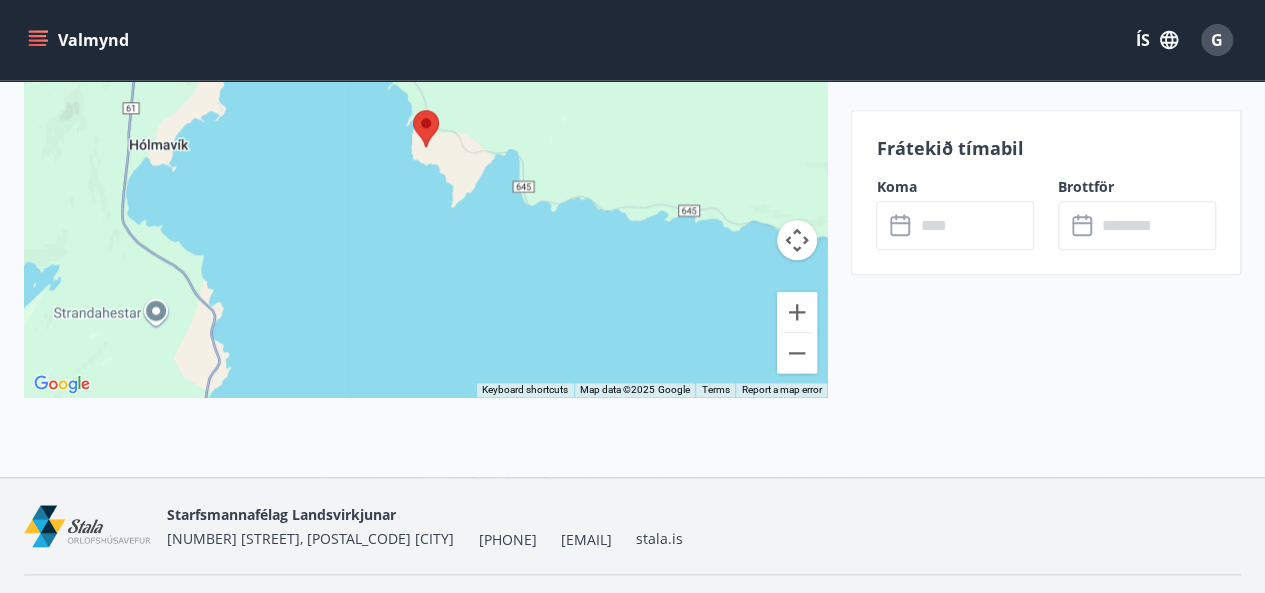 scroll, scrollTop: 4916, scrollLeft: 0, axis: vertical 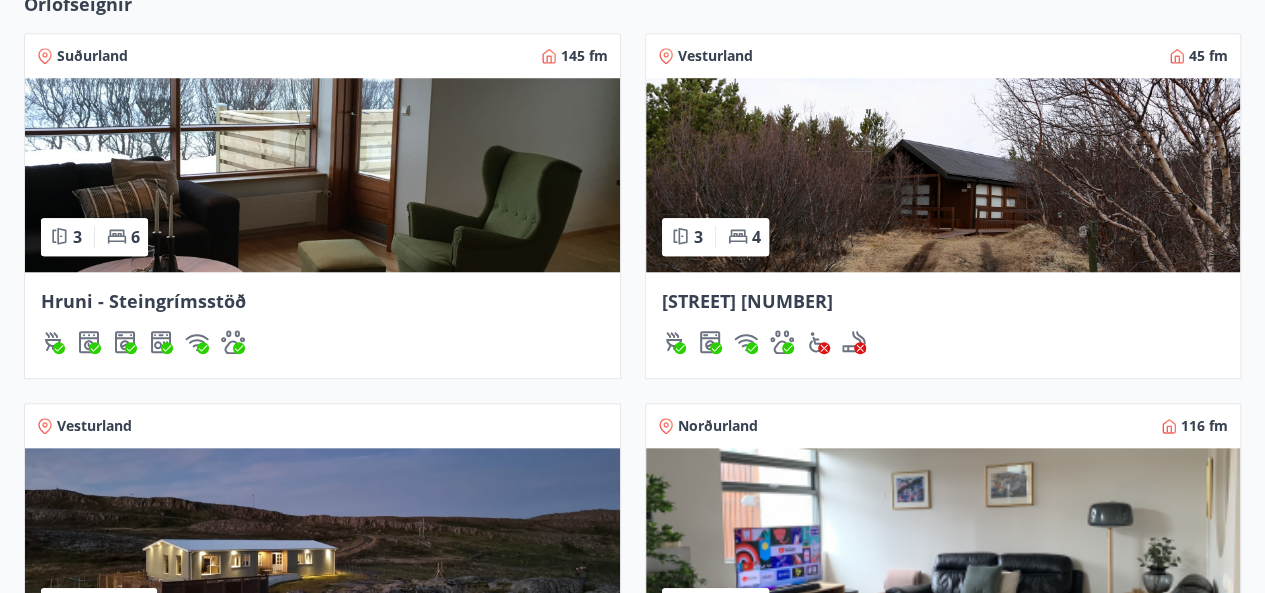click at bounding box center (322, 175) 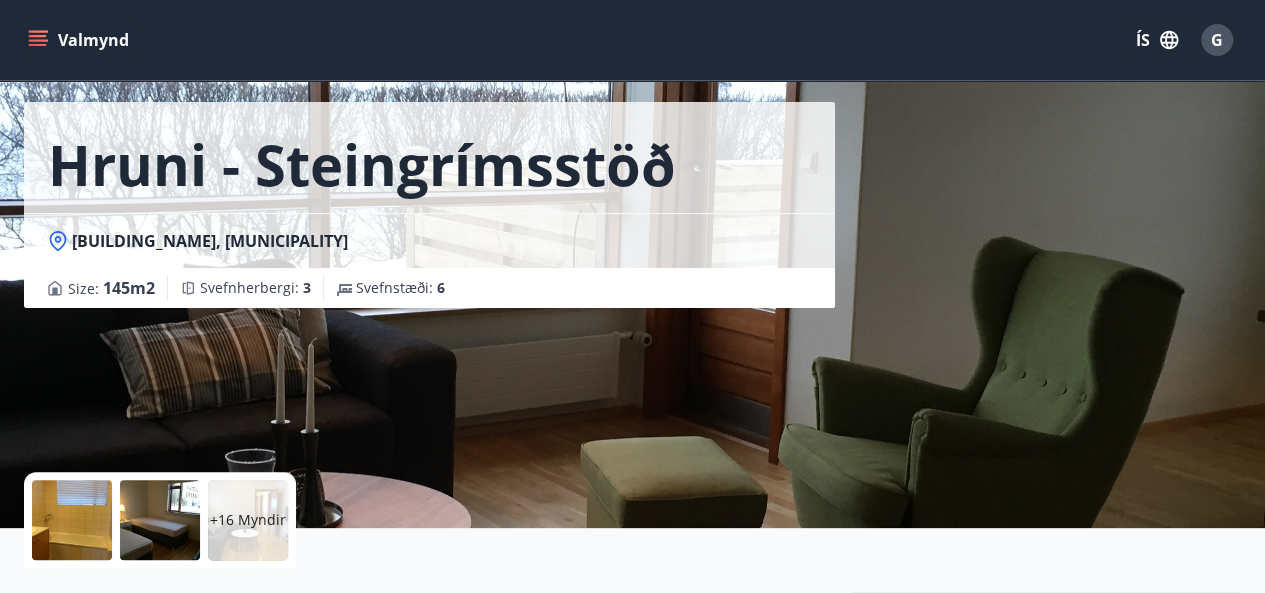 scroll, scrollTop: 0, scrollLeft: 0, axis: both 